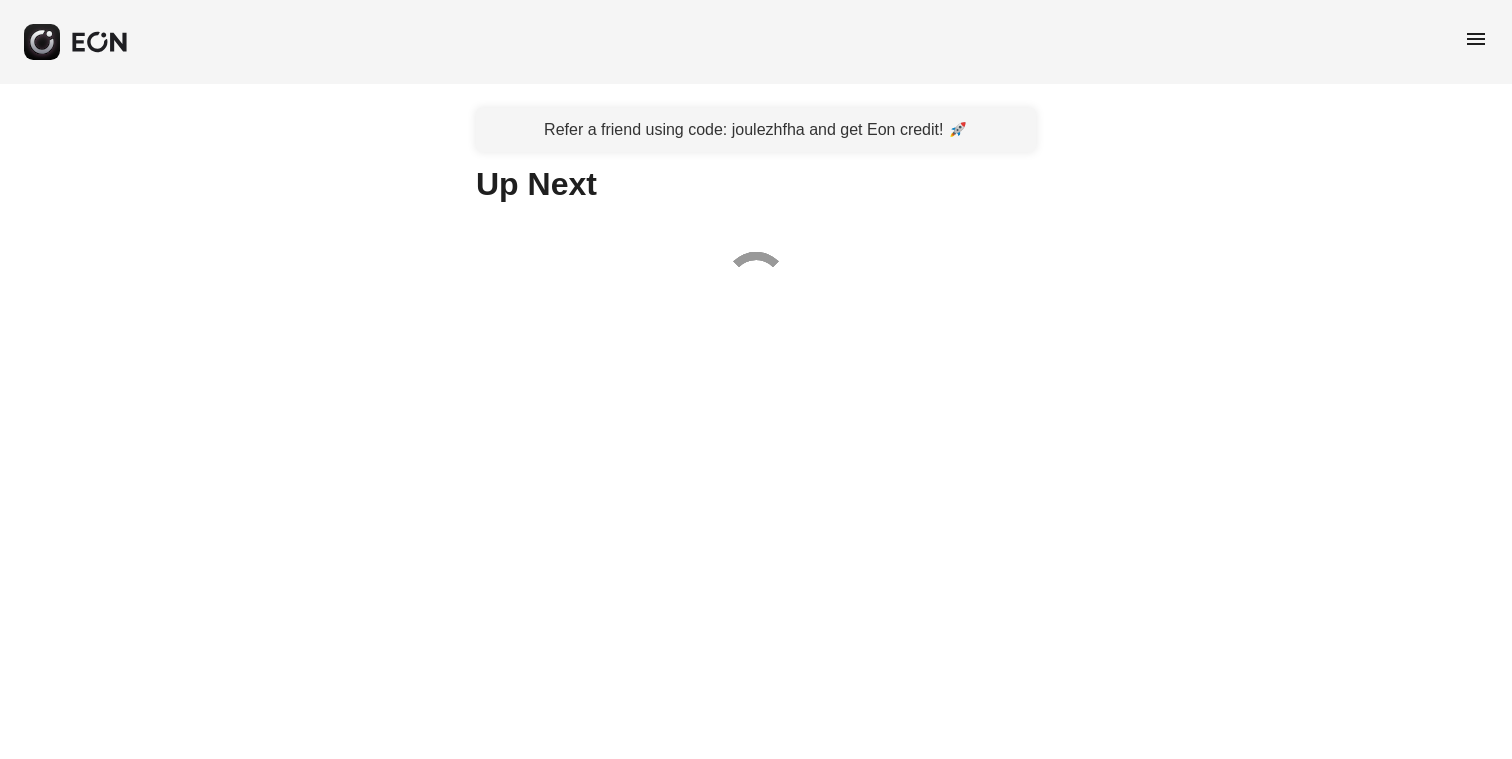 scroll, scrollTop: 0, scrollLeft: 0, axis: both 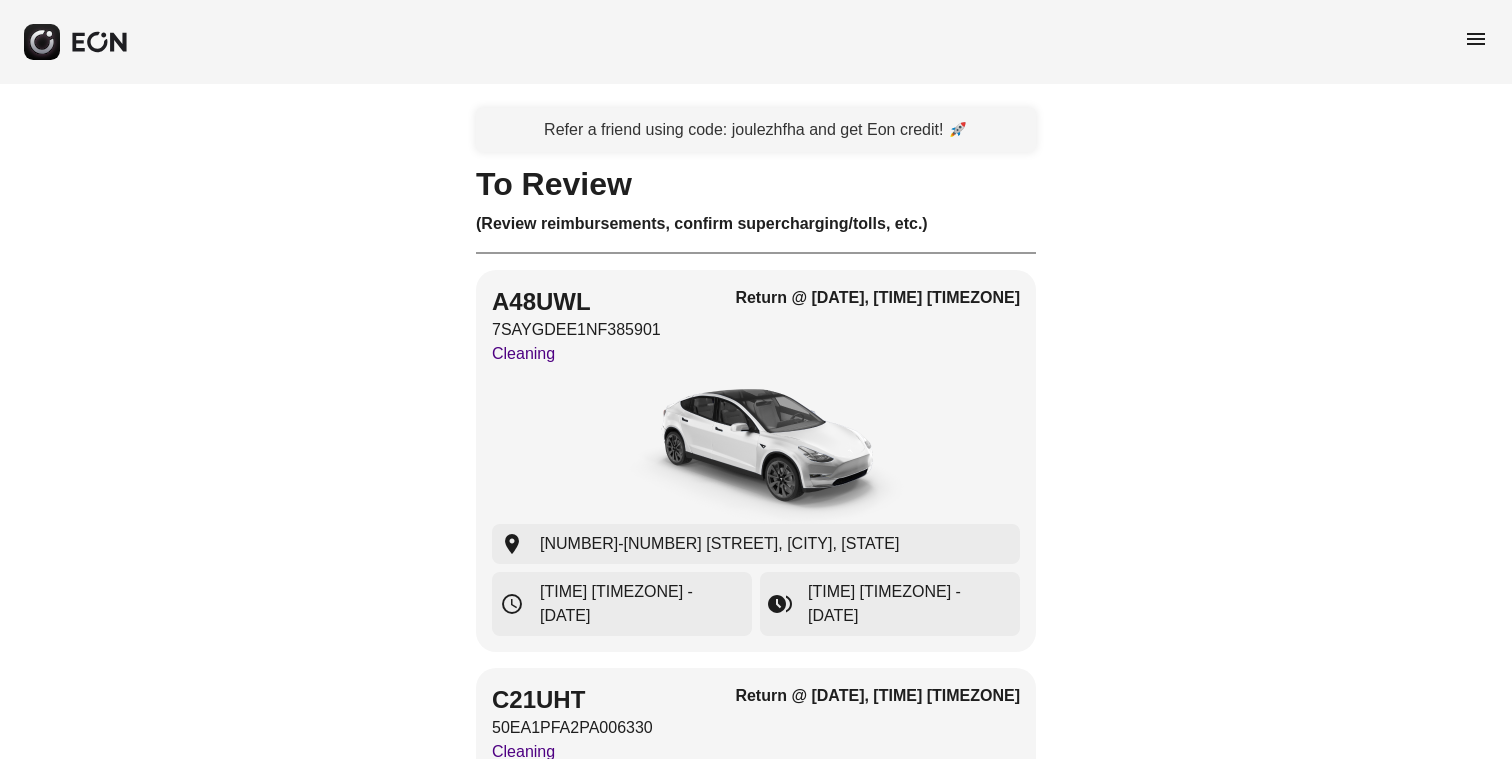 click on "menu" at bounding box center (1476, 39) 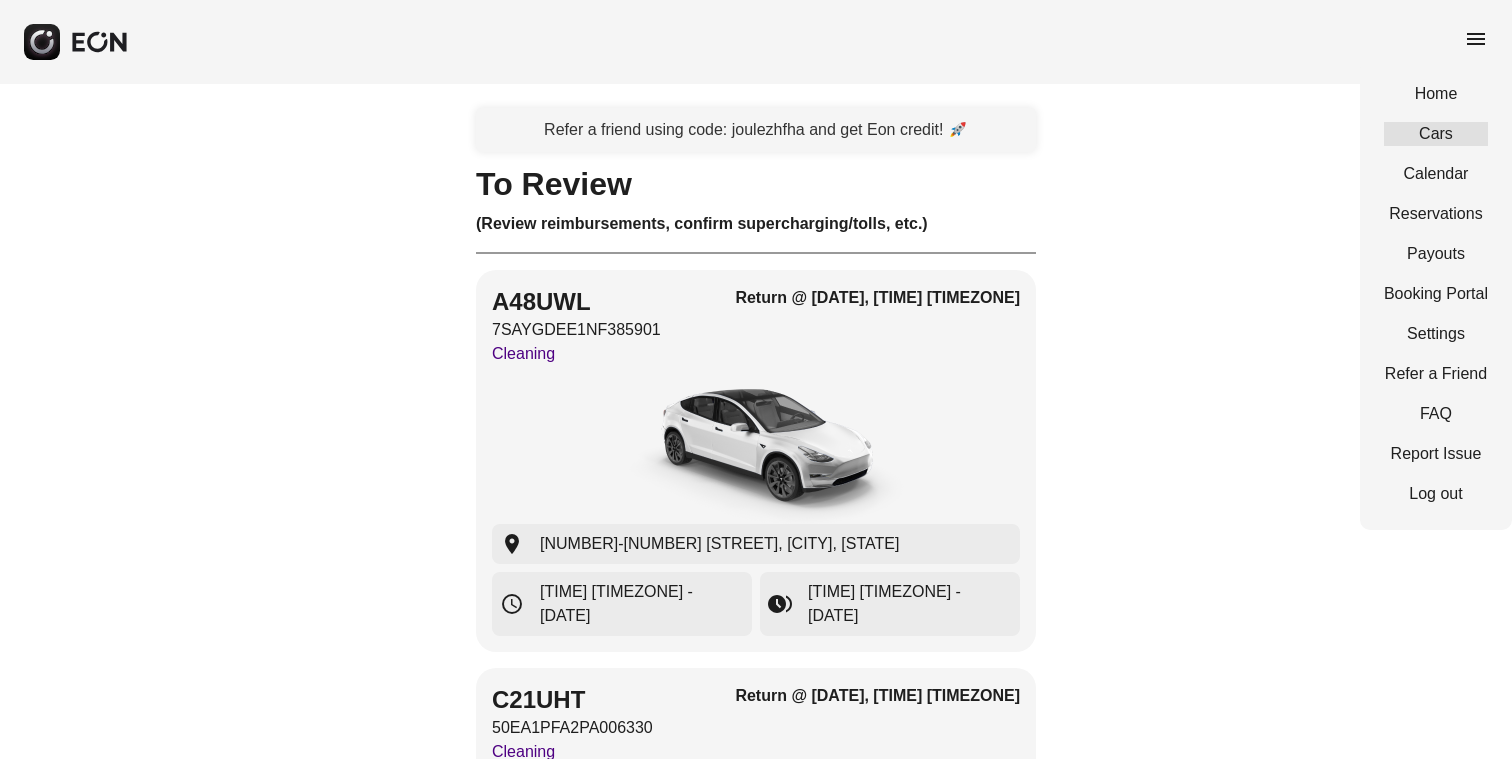 click on "Cars" at bounding box center (1436, 134) 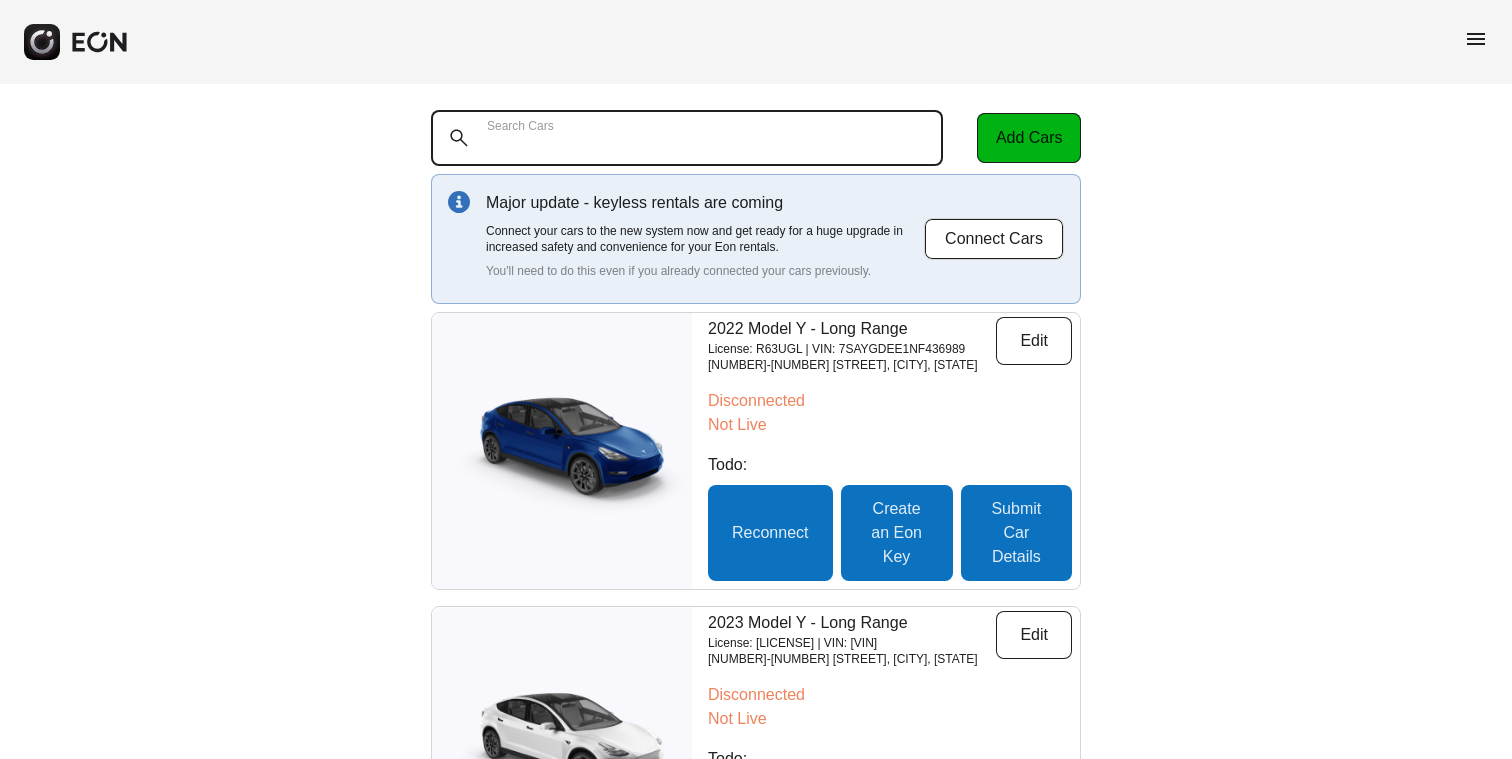 click on "Search Cars" at bounding box center [687, 138] 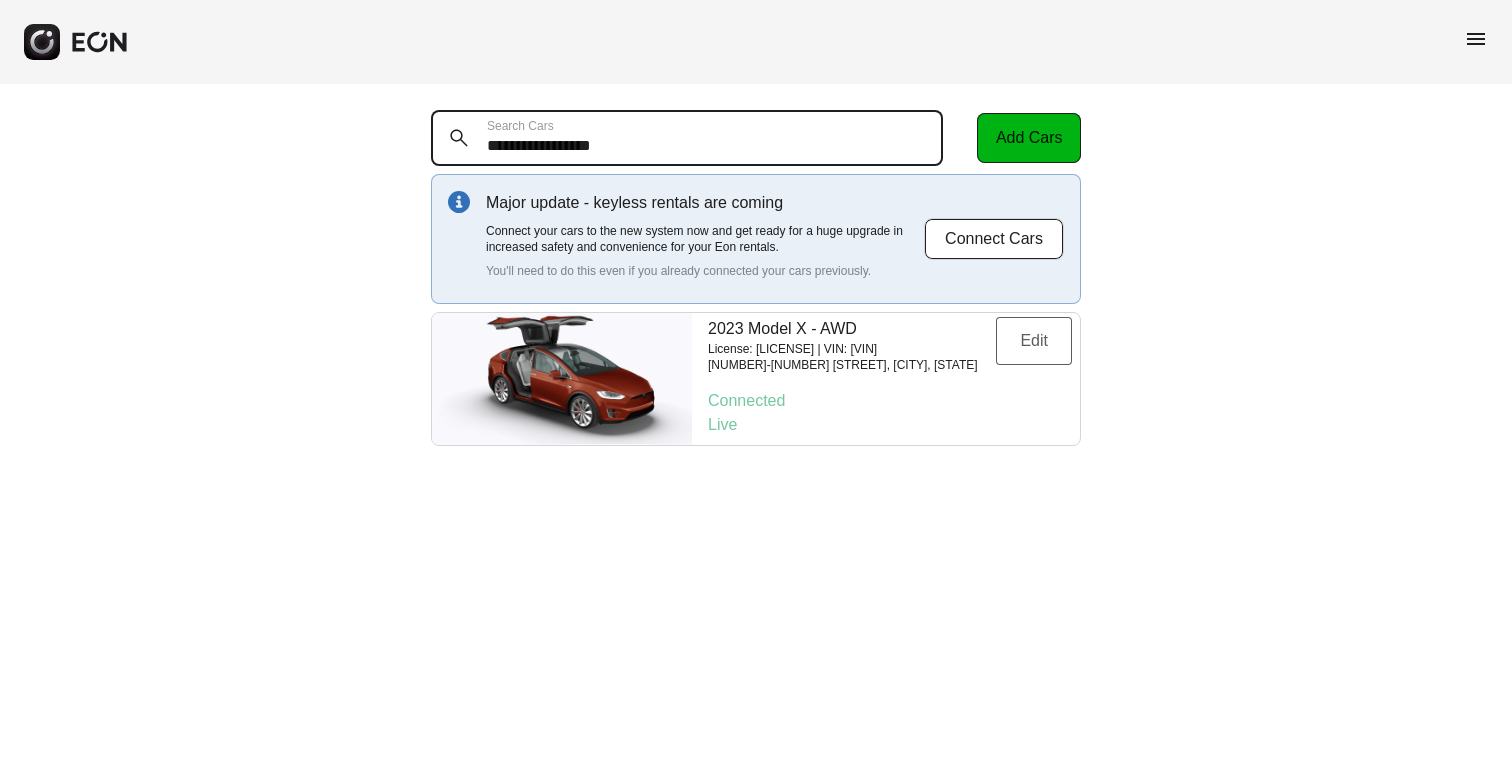 type on "**********" 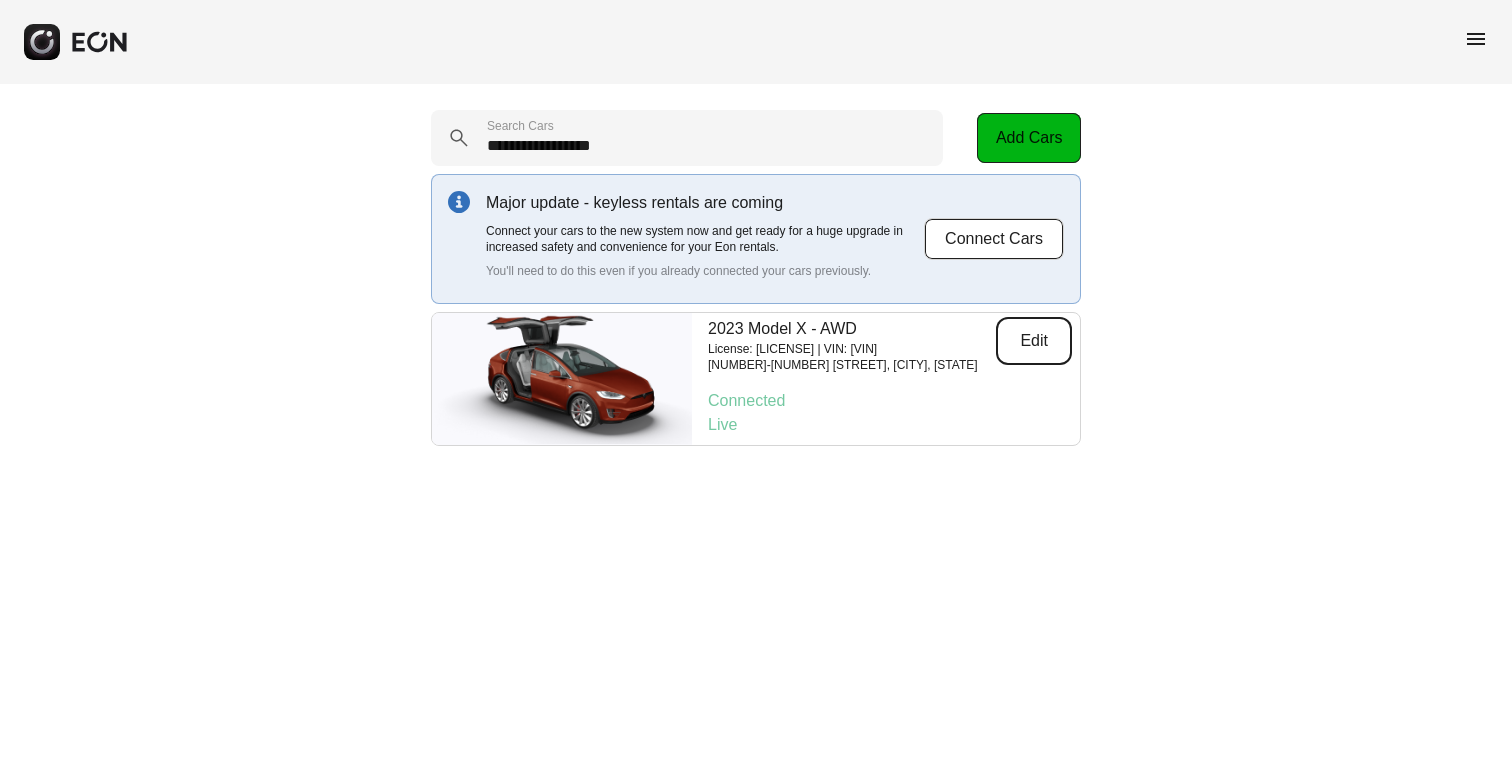 click on "Edit" at bounding box center (1034, 341) 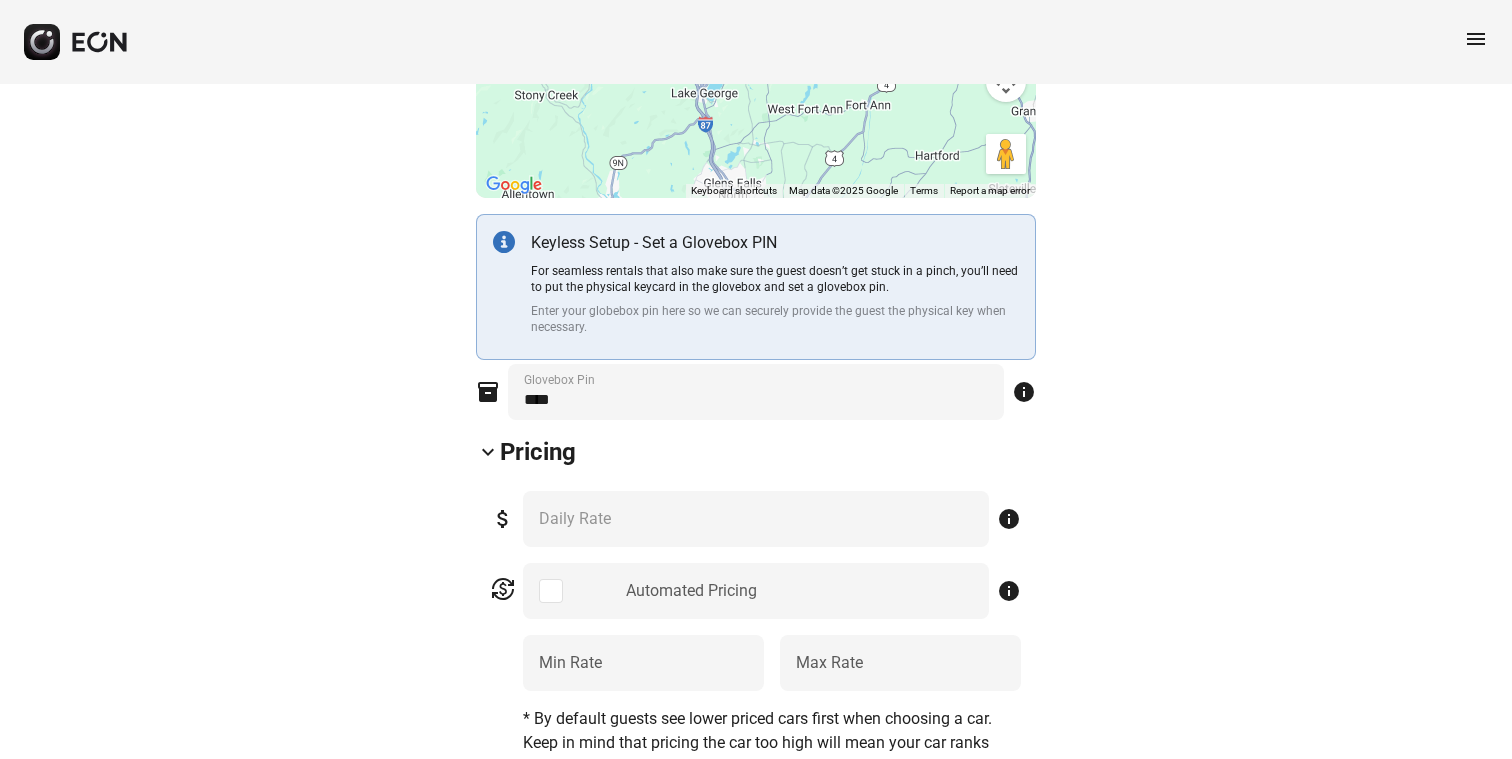 scroll, scrollTop: 0, scrollLeft: 0, axis: both 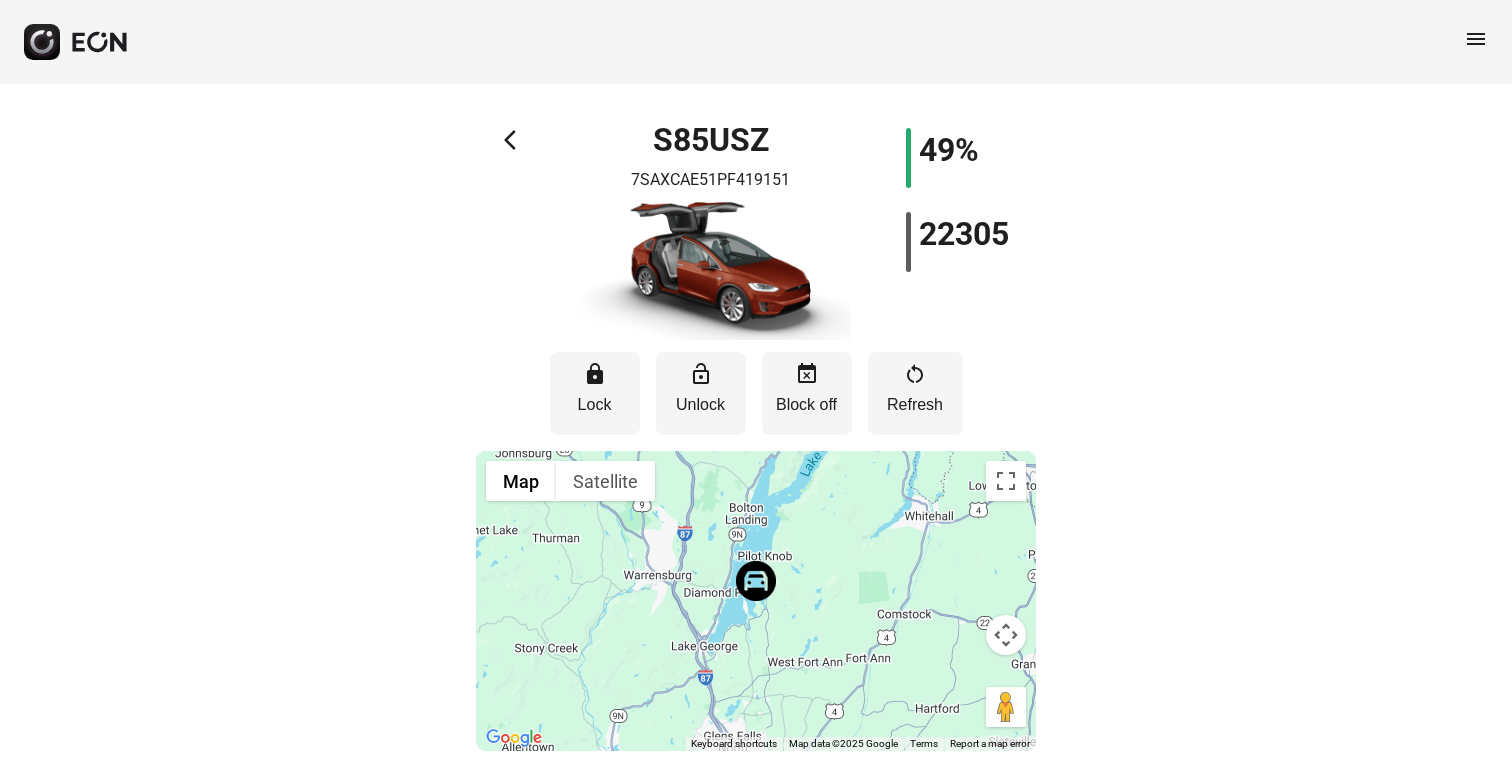 click on "arrow_back_ios" at bounding box center [516, 140] 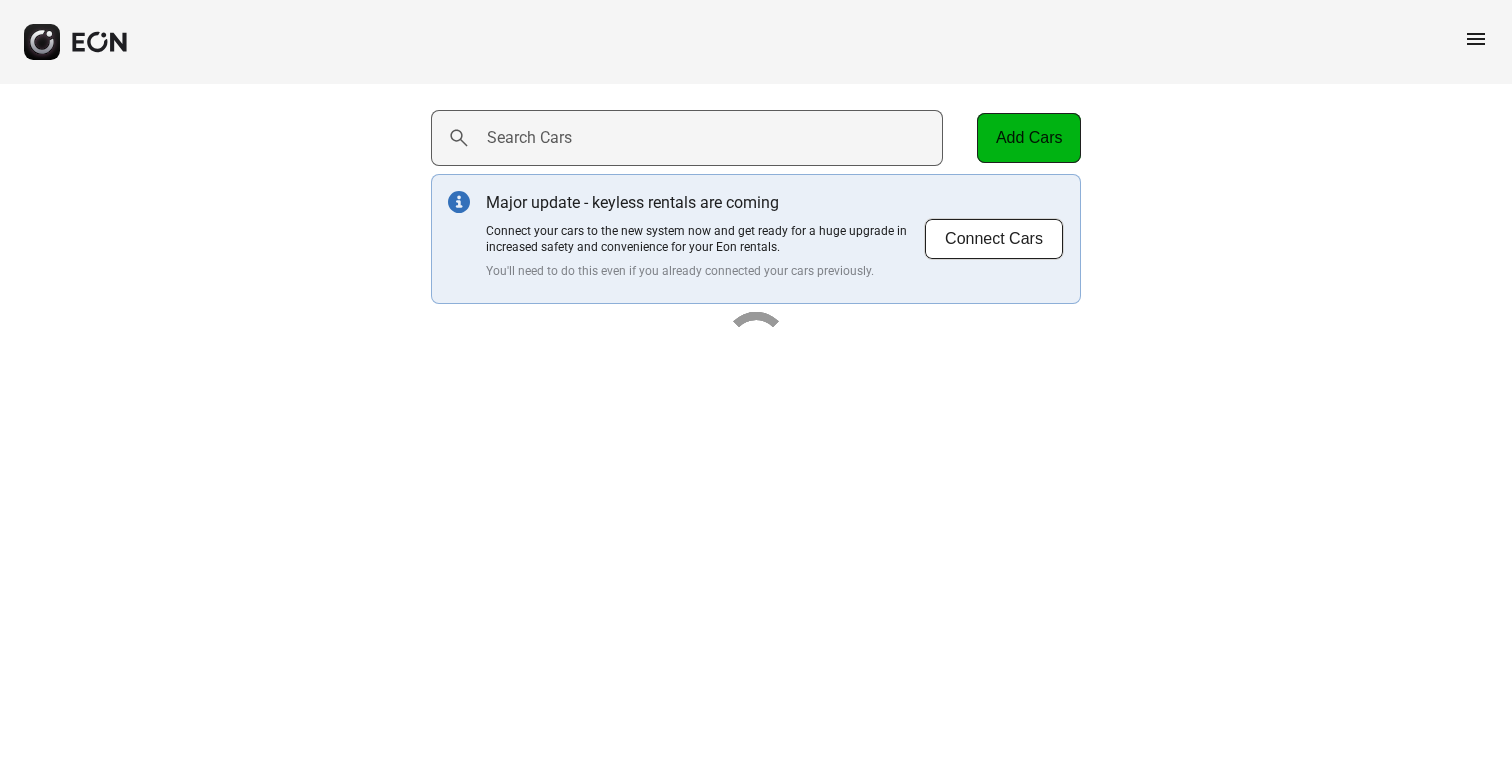 click on "Search Cars" at bounding box center [529, 138] 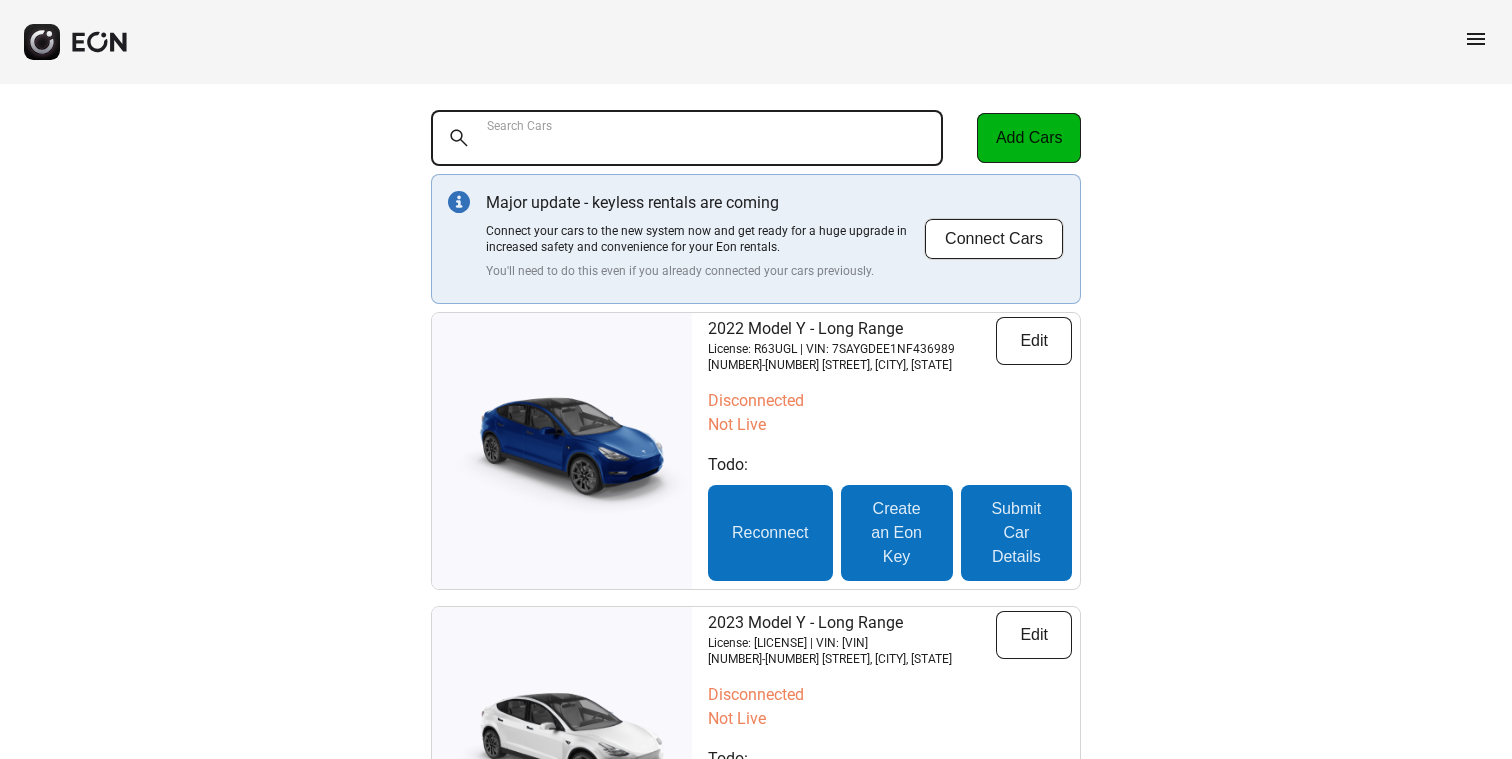paste on "**********" 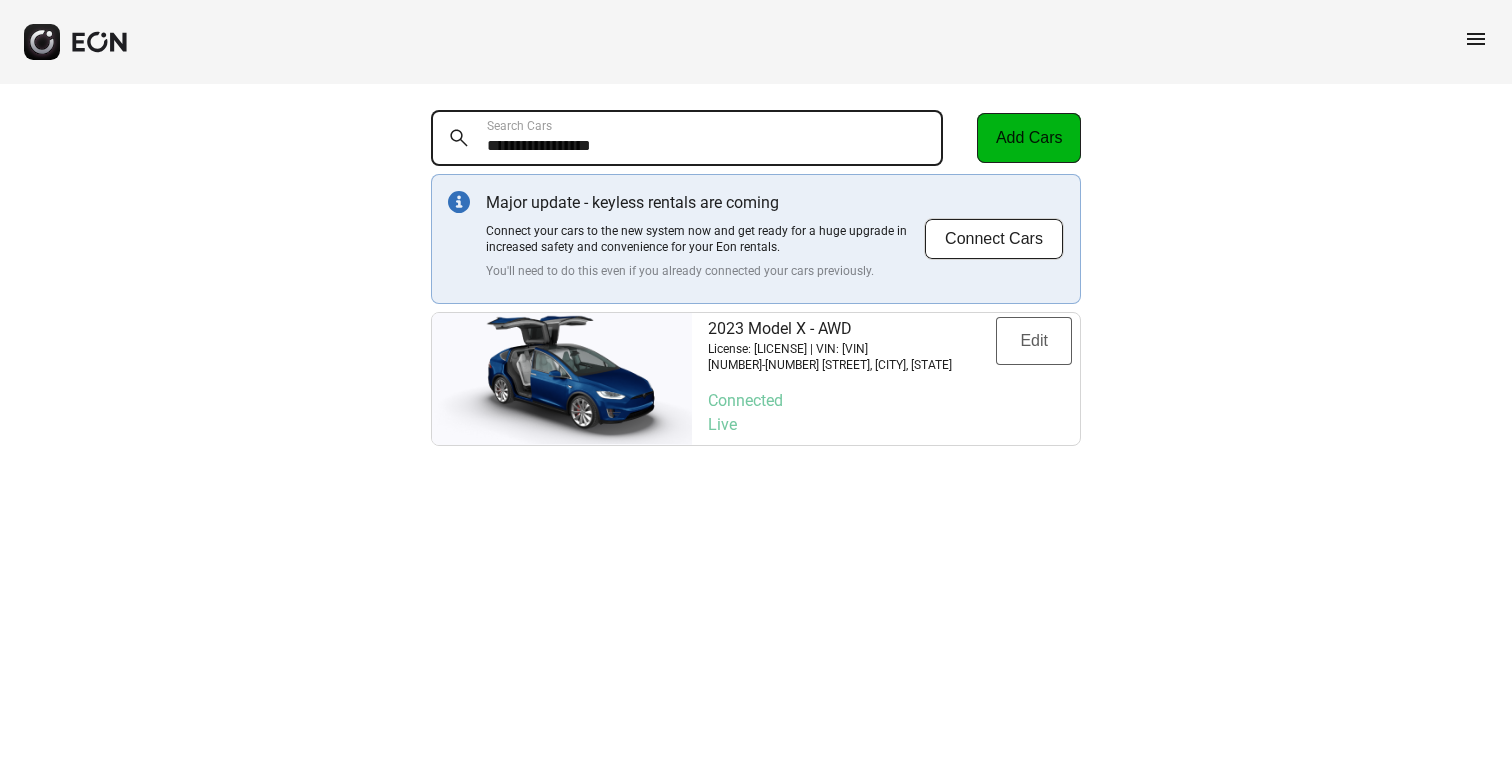 type on "**********" 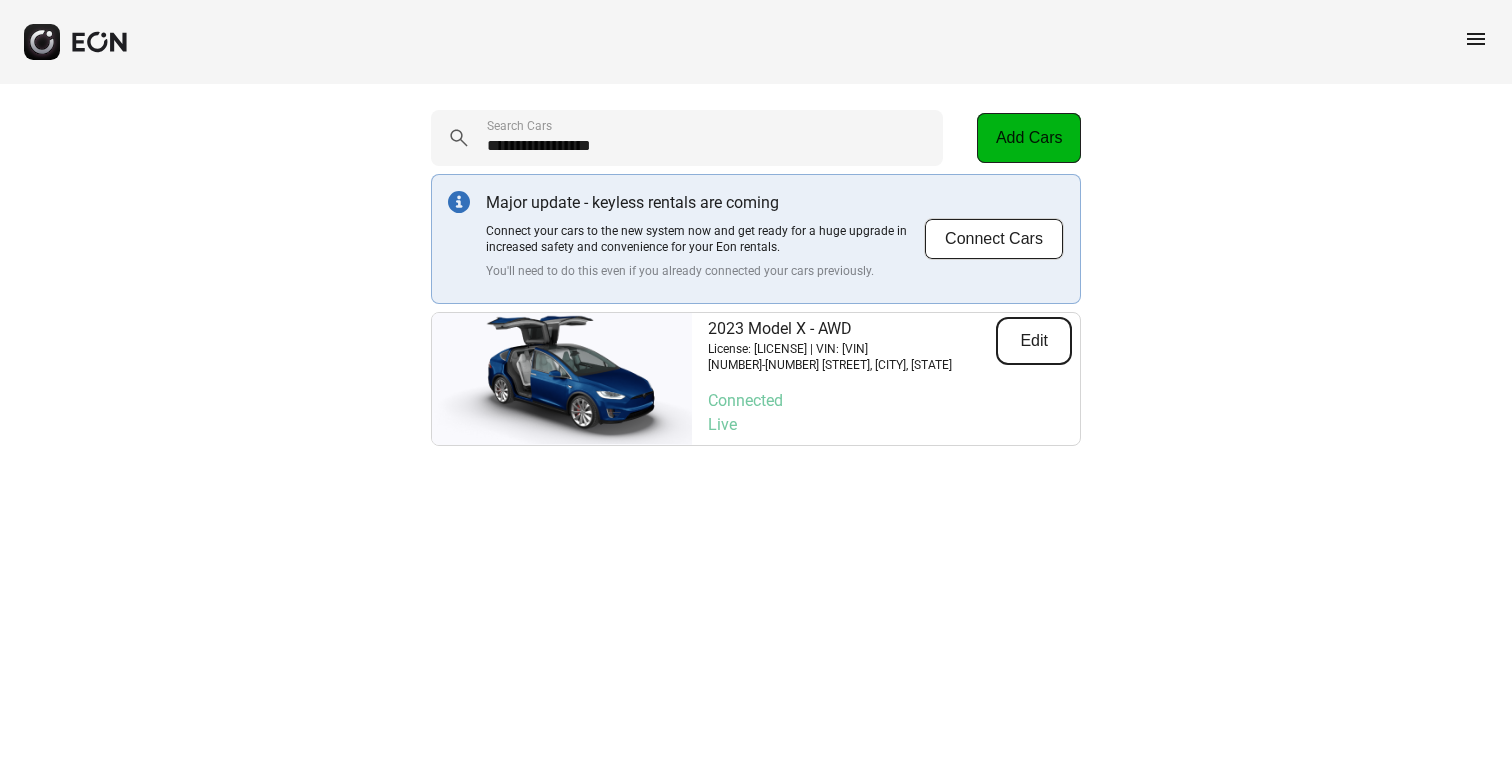 click on "Edit" at bounding box center [1034, 341] 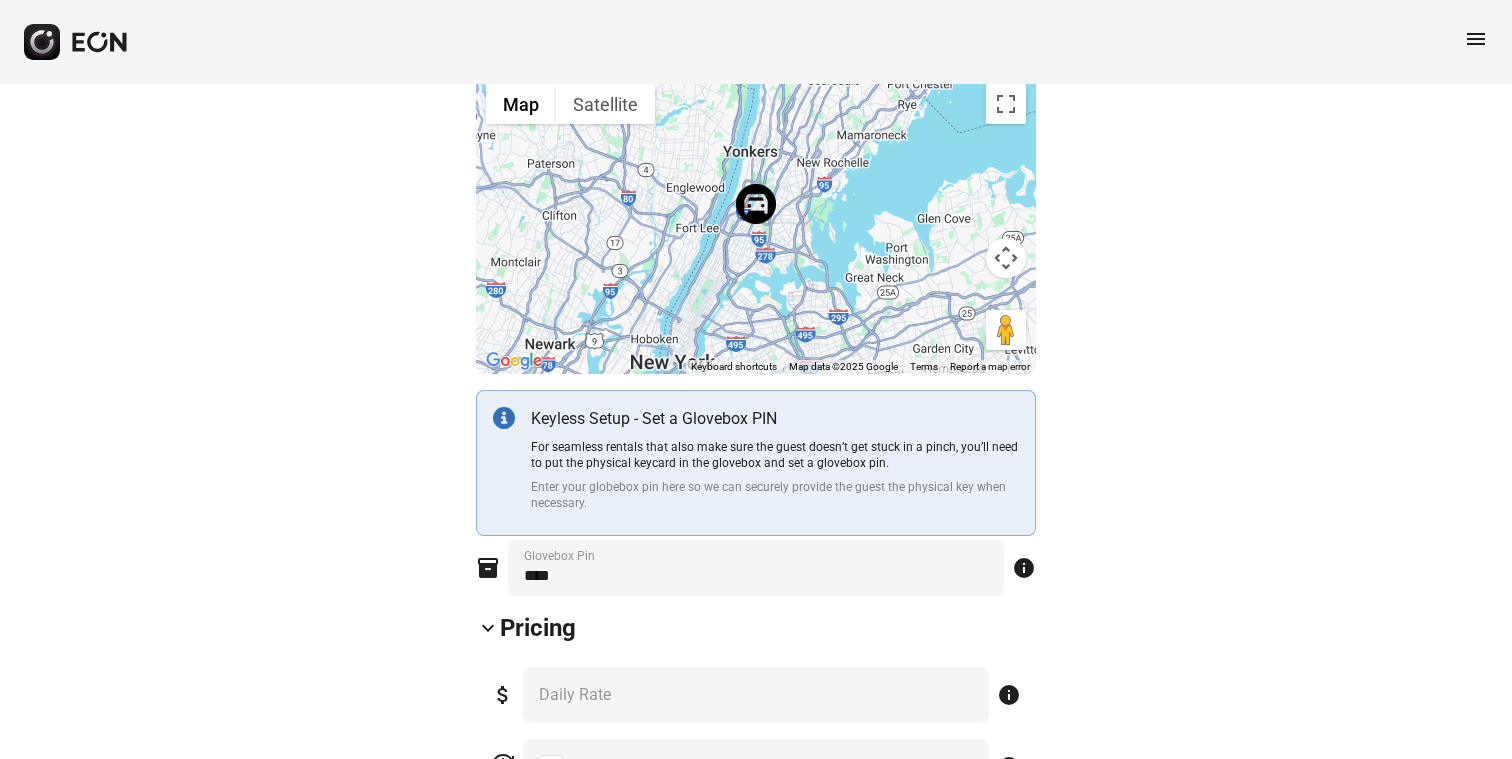 scroll, scrollTop: 0, scrollLeft: 0, axis: both 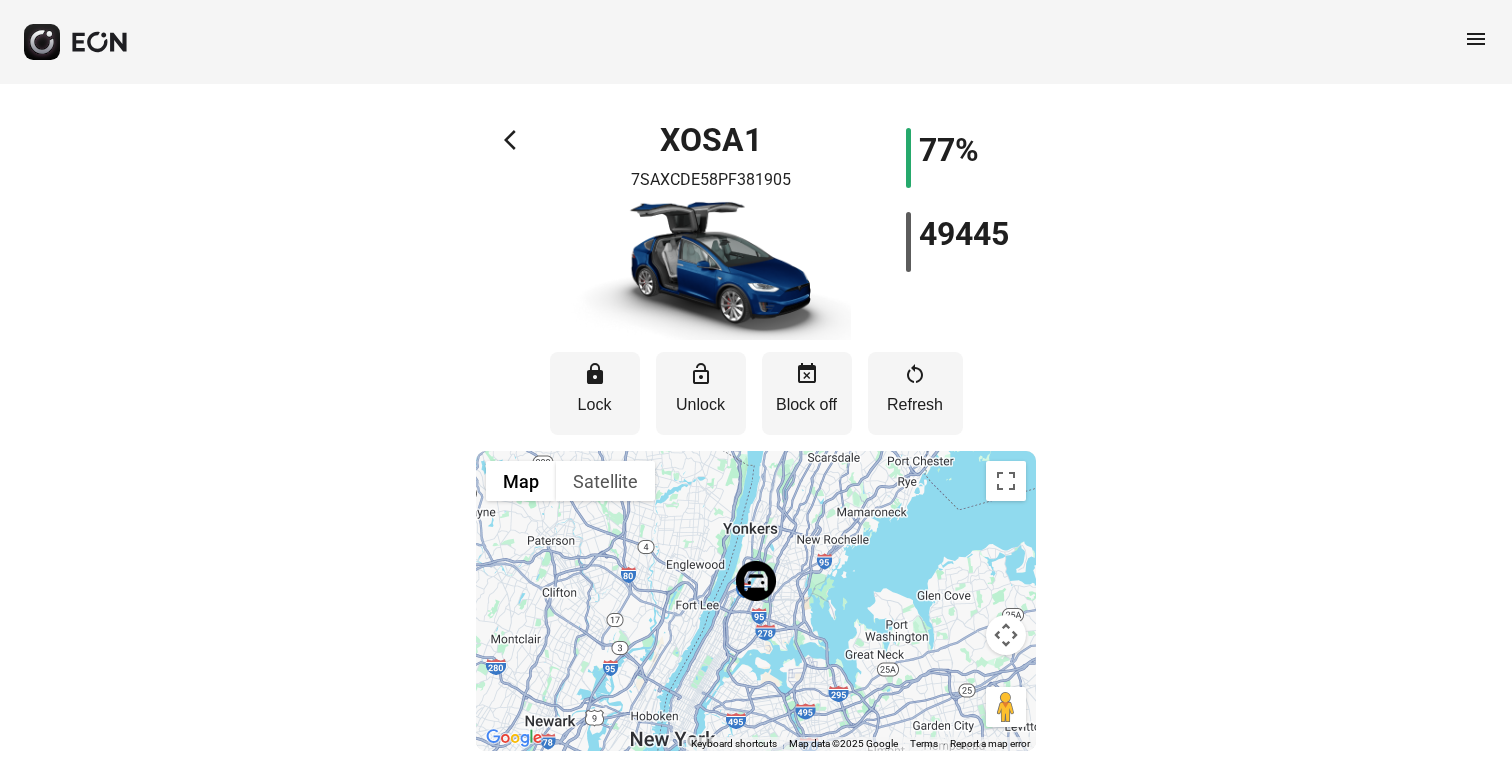 click on "arrow_back_ios" at bounding box center [516, 140] 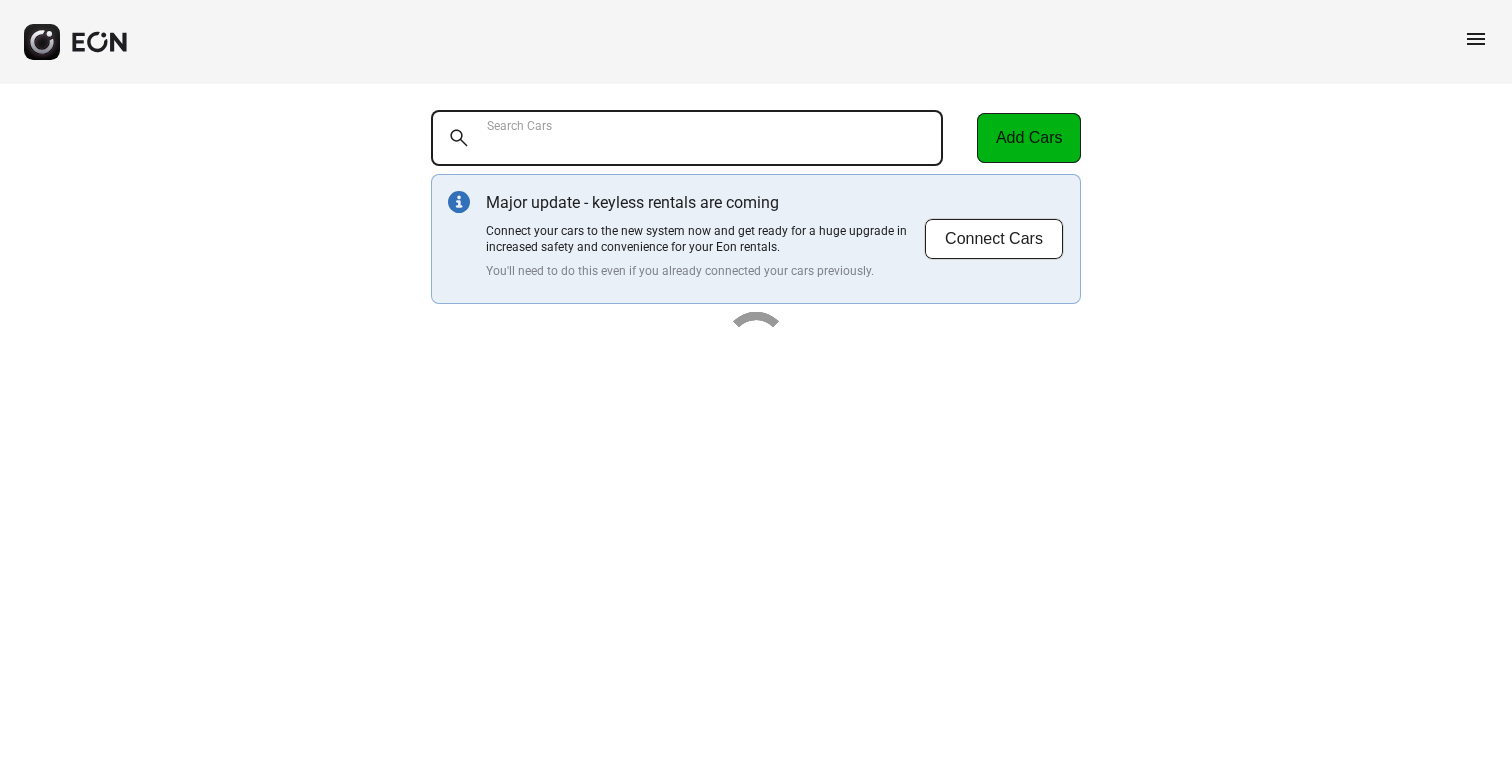 click on "Search Cars" at bounding box center (687, 138) 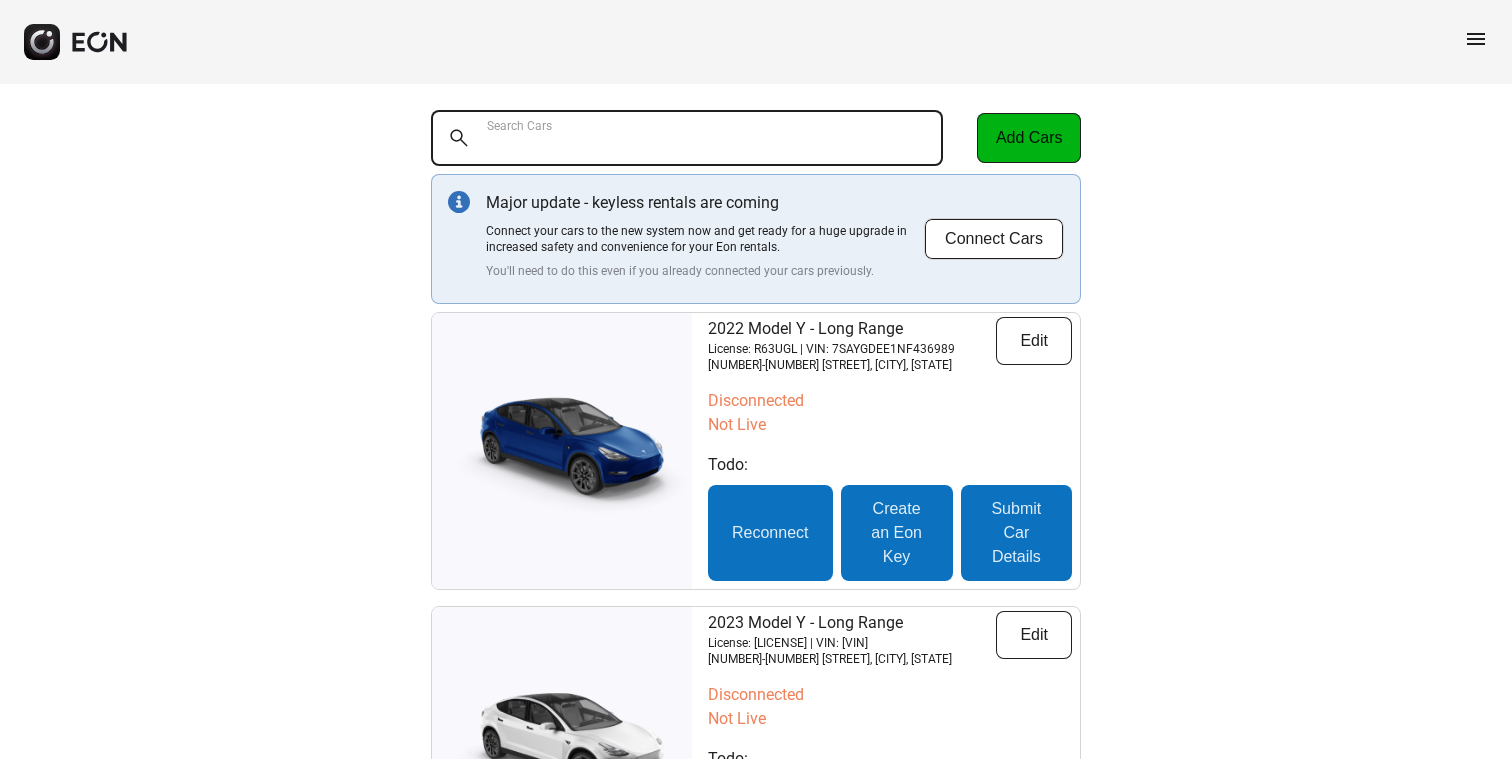 paste on "**********" 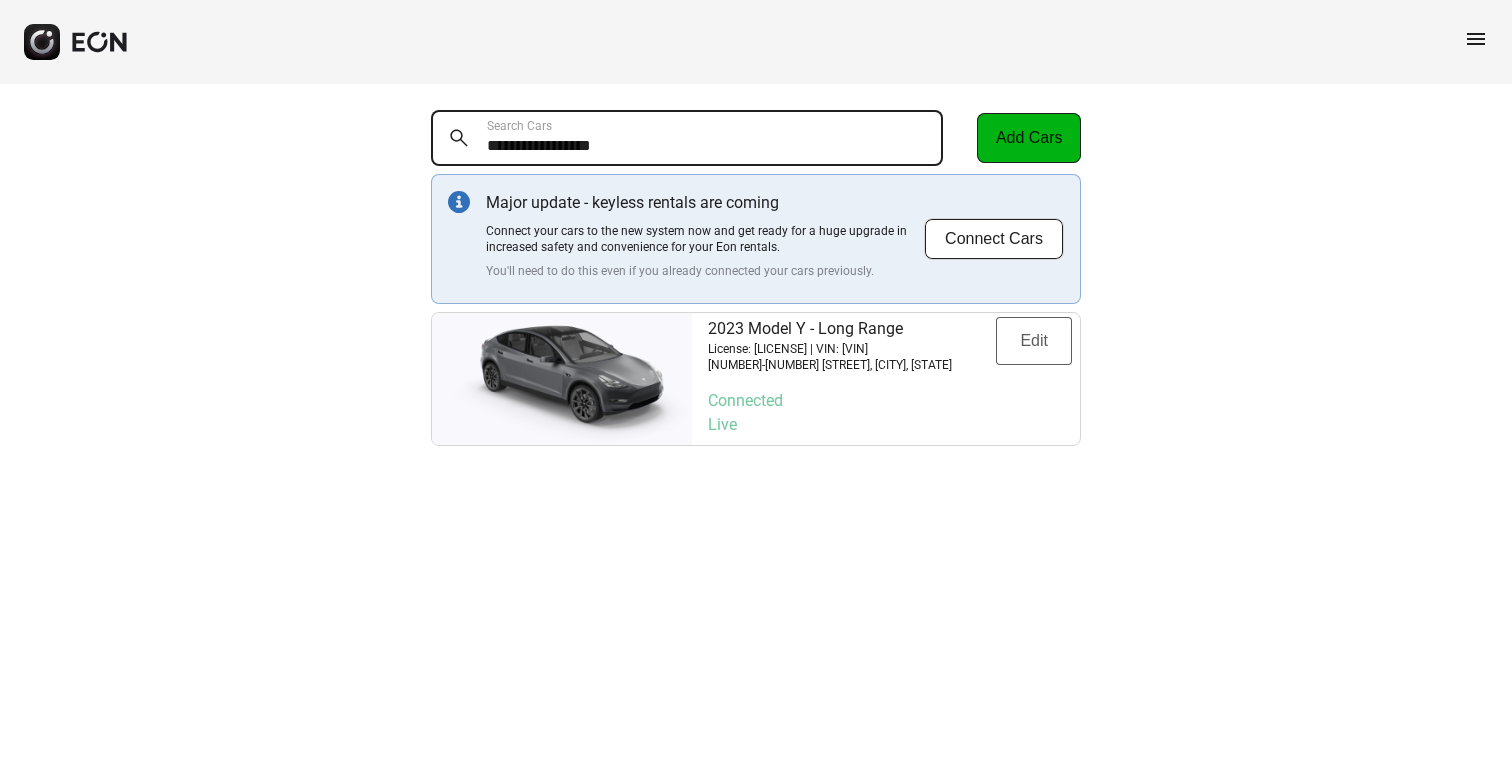 type on "**********" 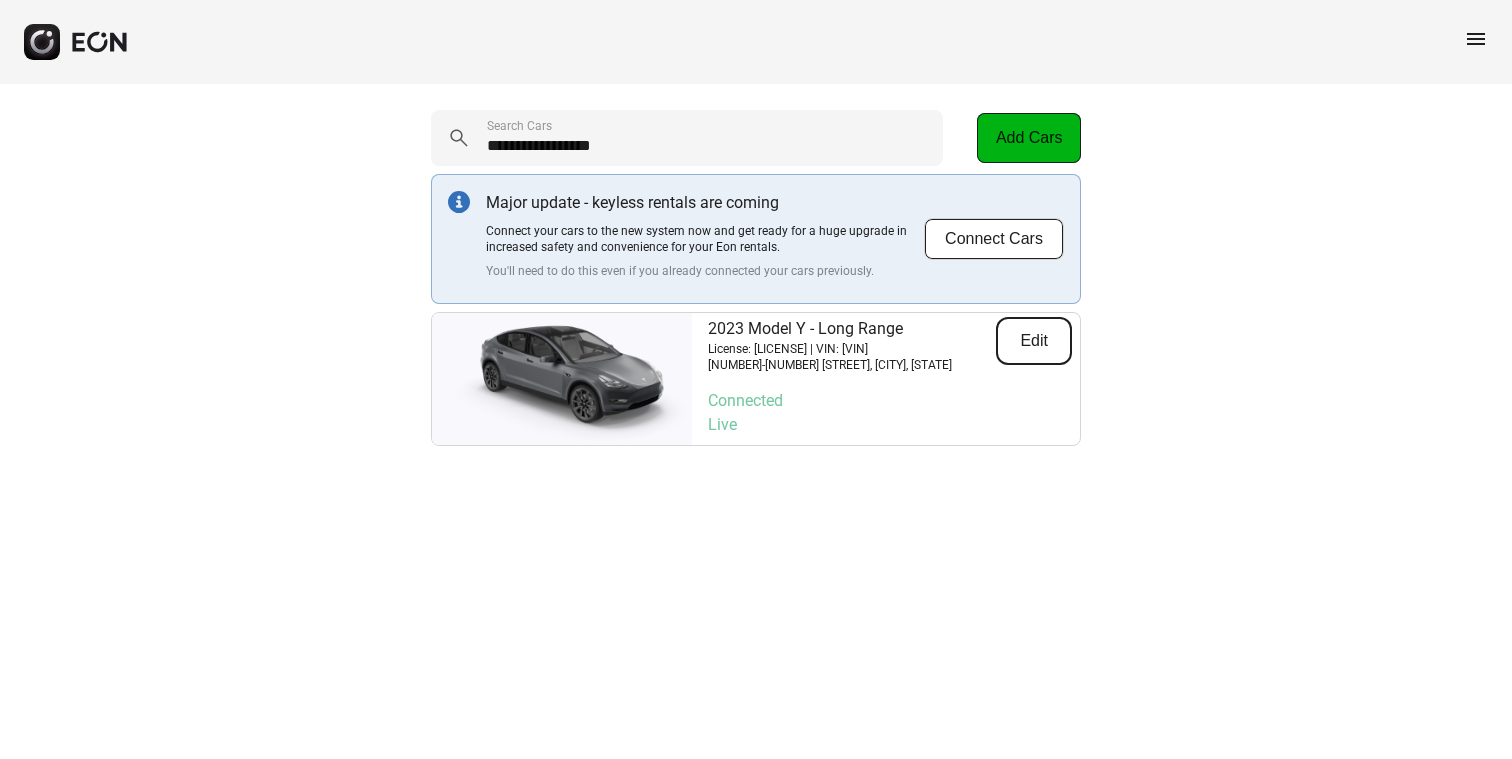 click on "Edit" at bounding box center [1034, 341] 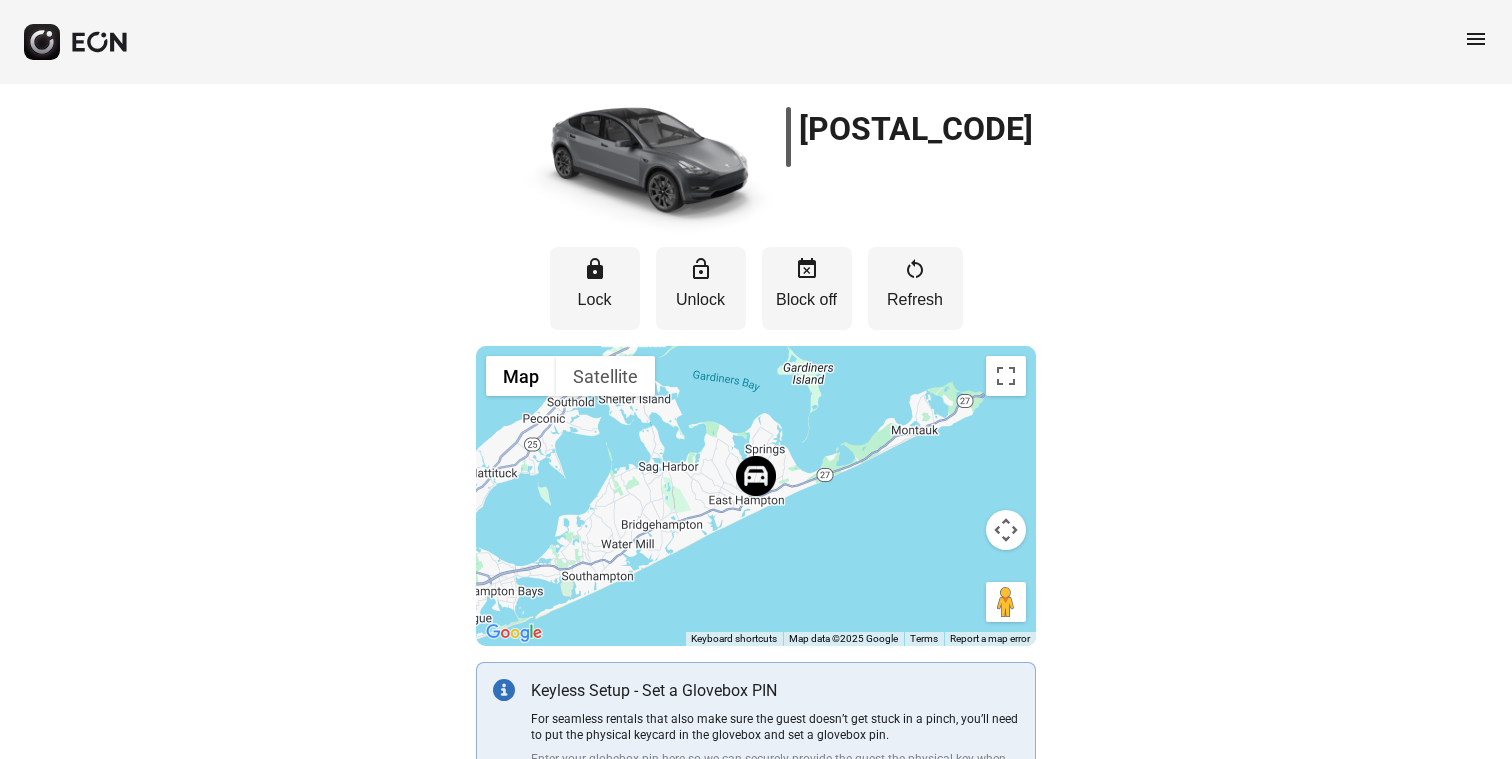 scroll, scrollTop: 0, scrollLeft: 0, axis: both 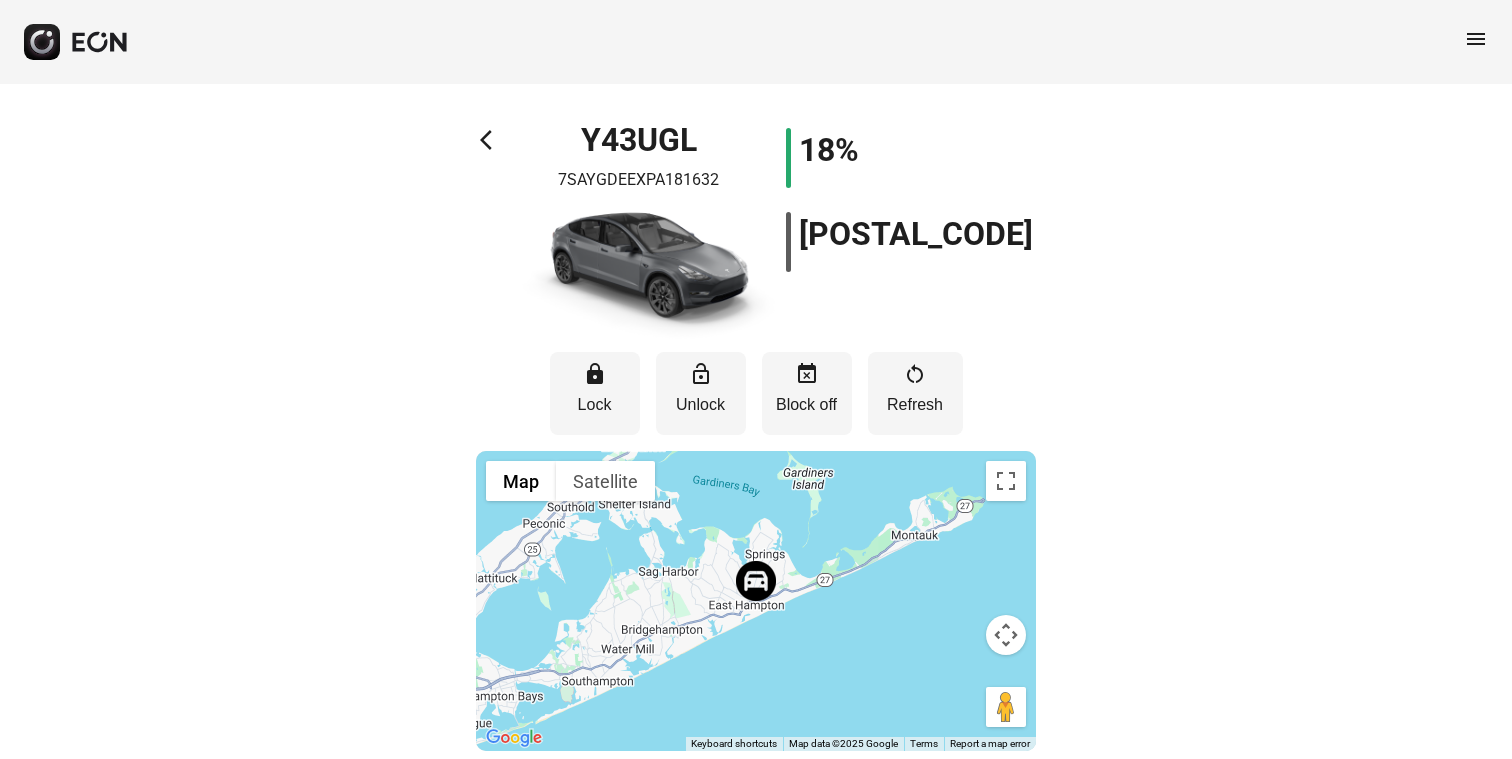 click on "arrow_back_ios" at bounding box center [492, 140] 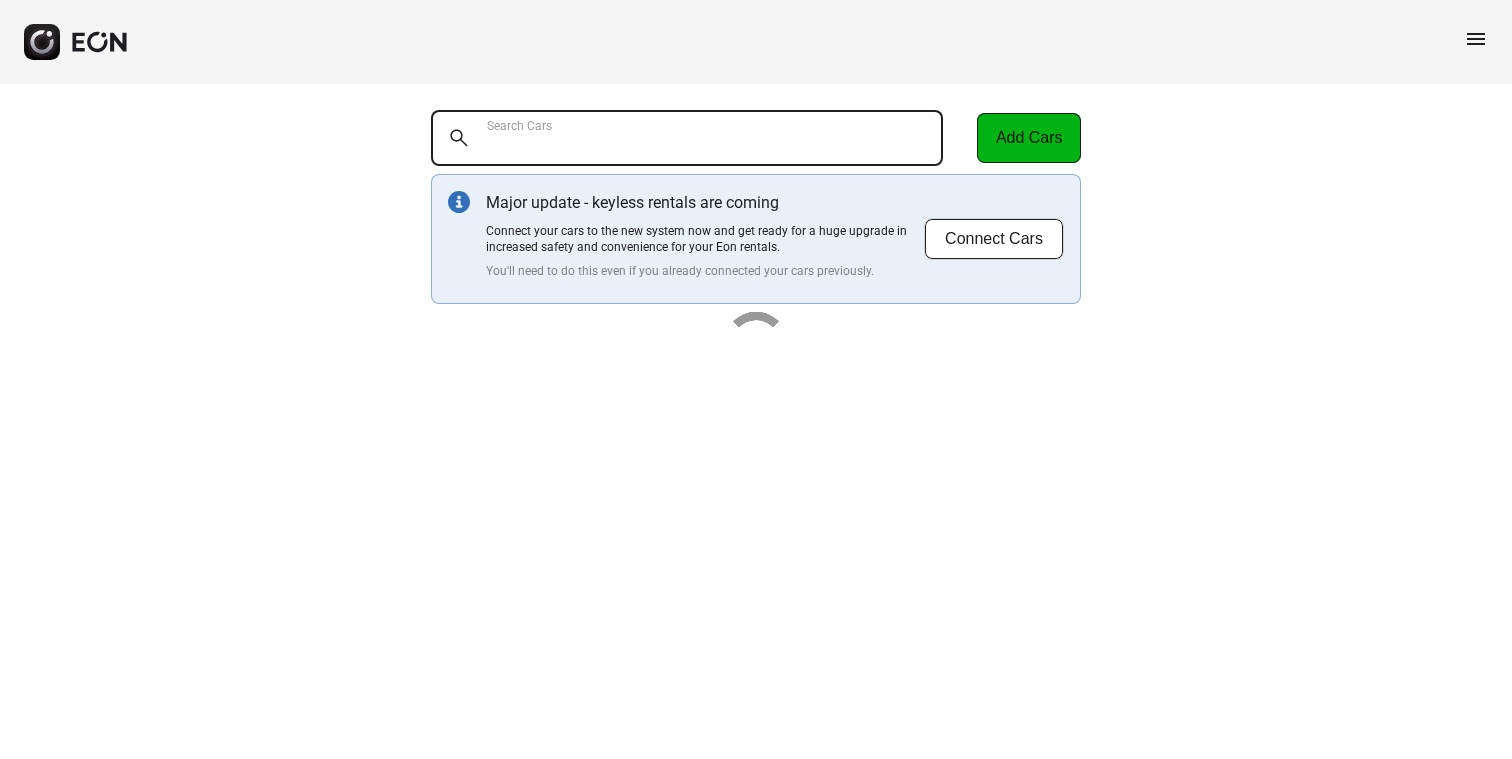 click on "Search Cars" at bounding box center [687, 138] 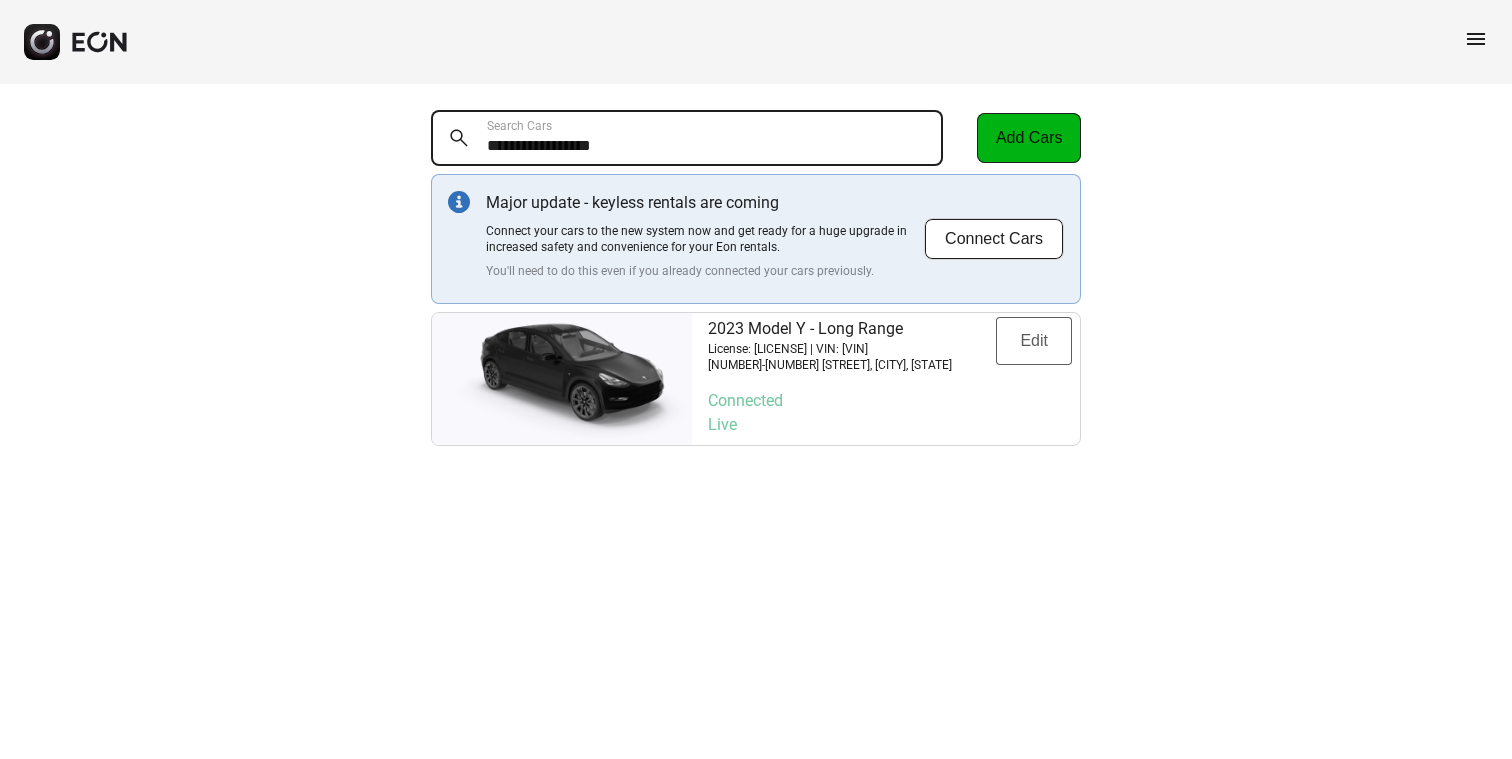type on "**********" 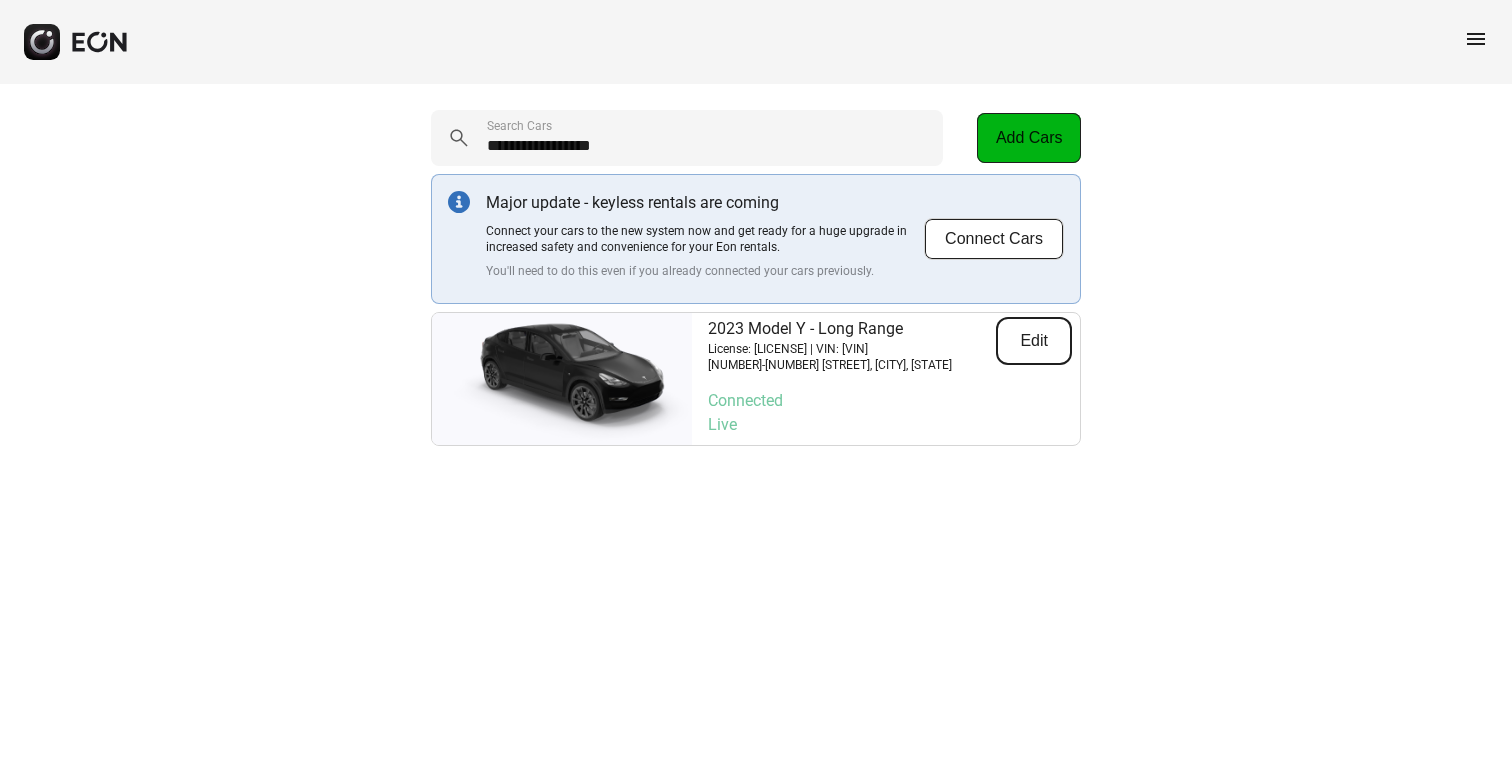 click on "Edit" at bounding box center (1034, 341) 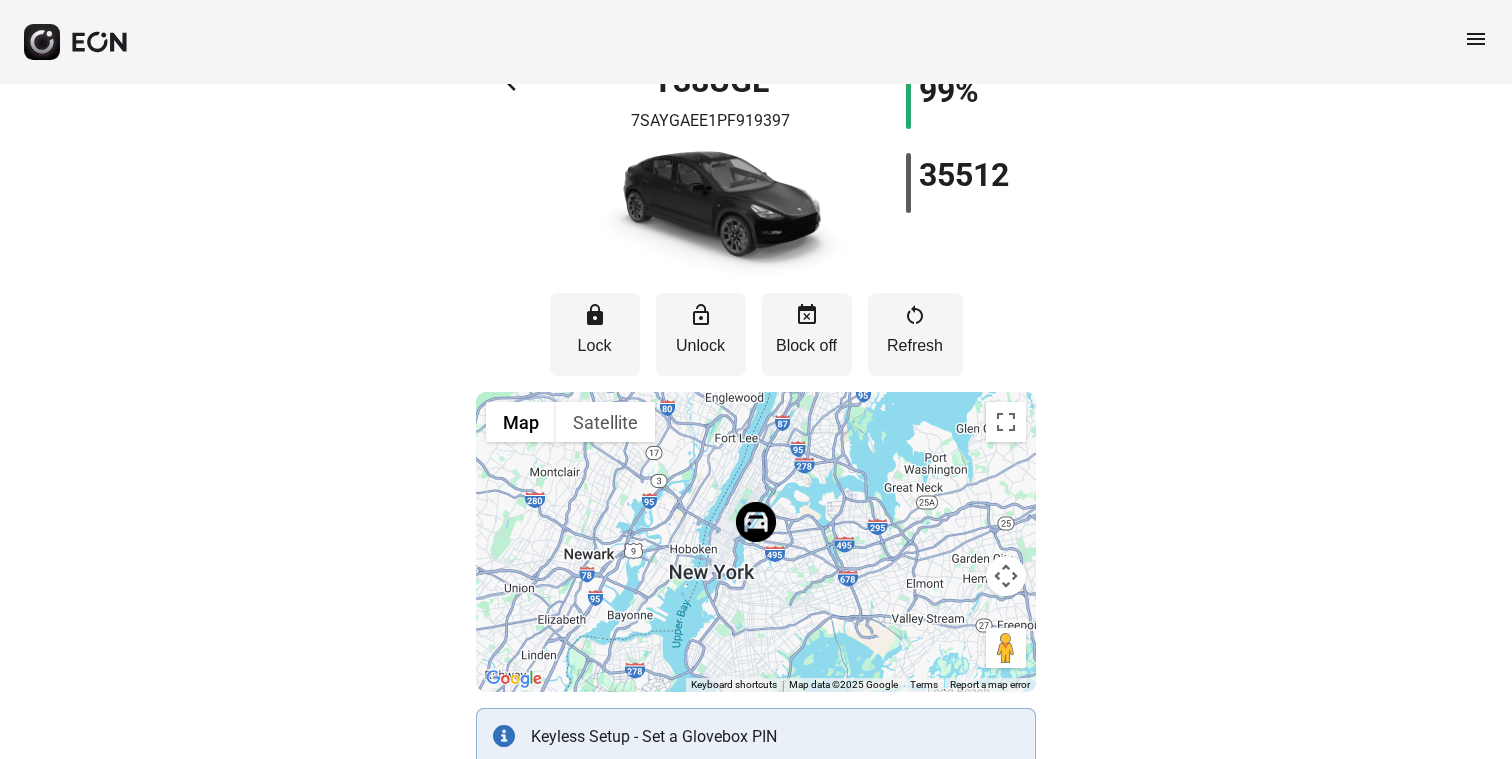 scroll, scrollTop: 0, scrollLeft: 0, axis: both 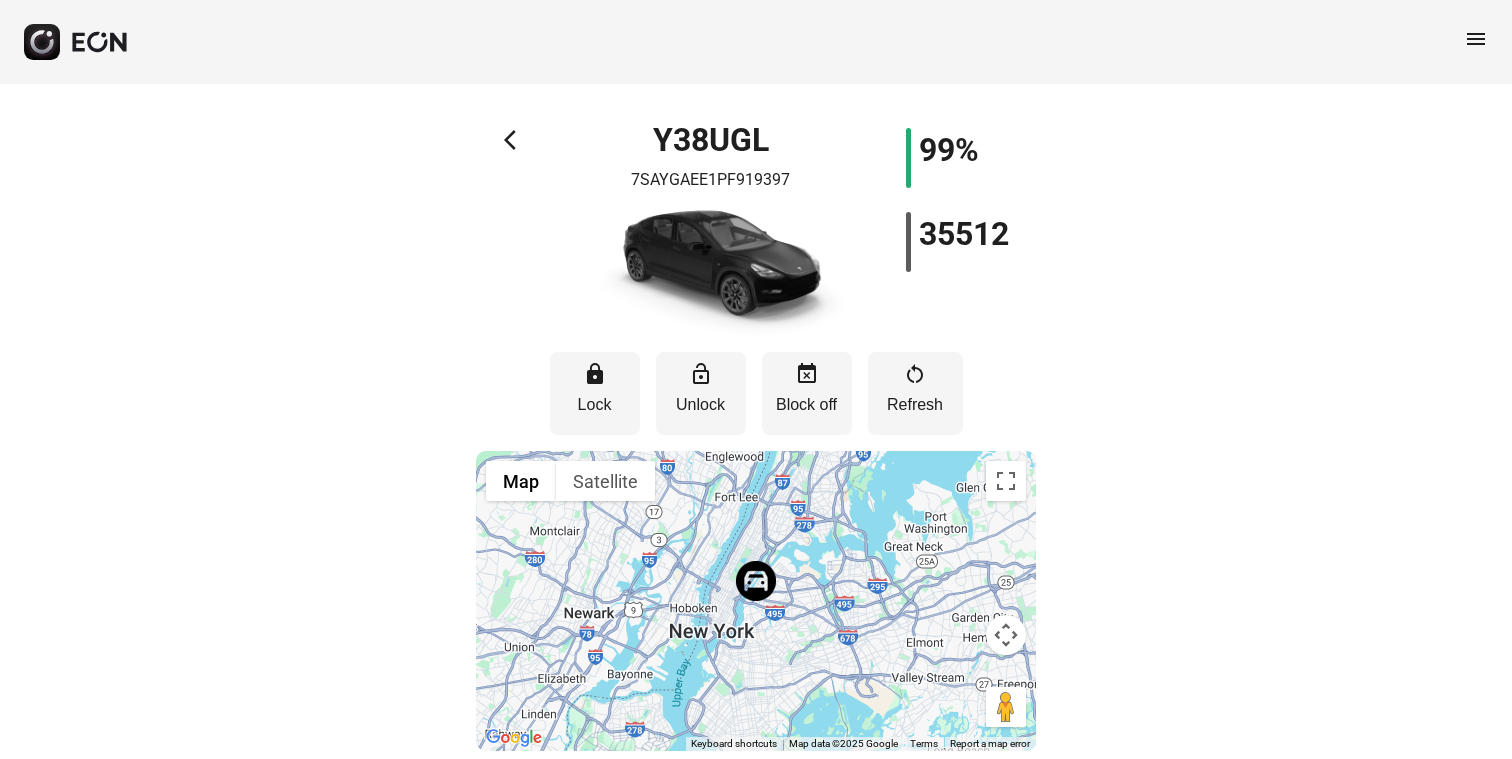 click on "arrow_back_ios" at bounding box center (516, 140) 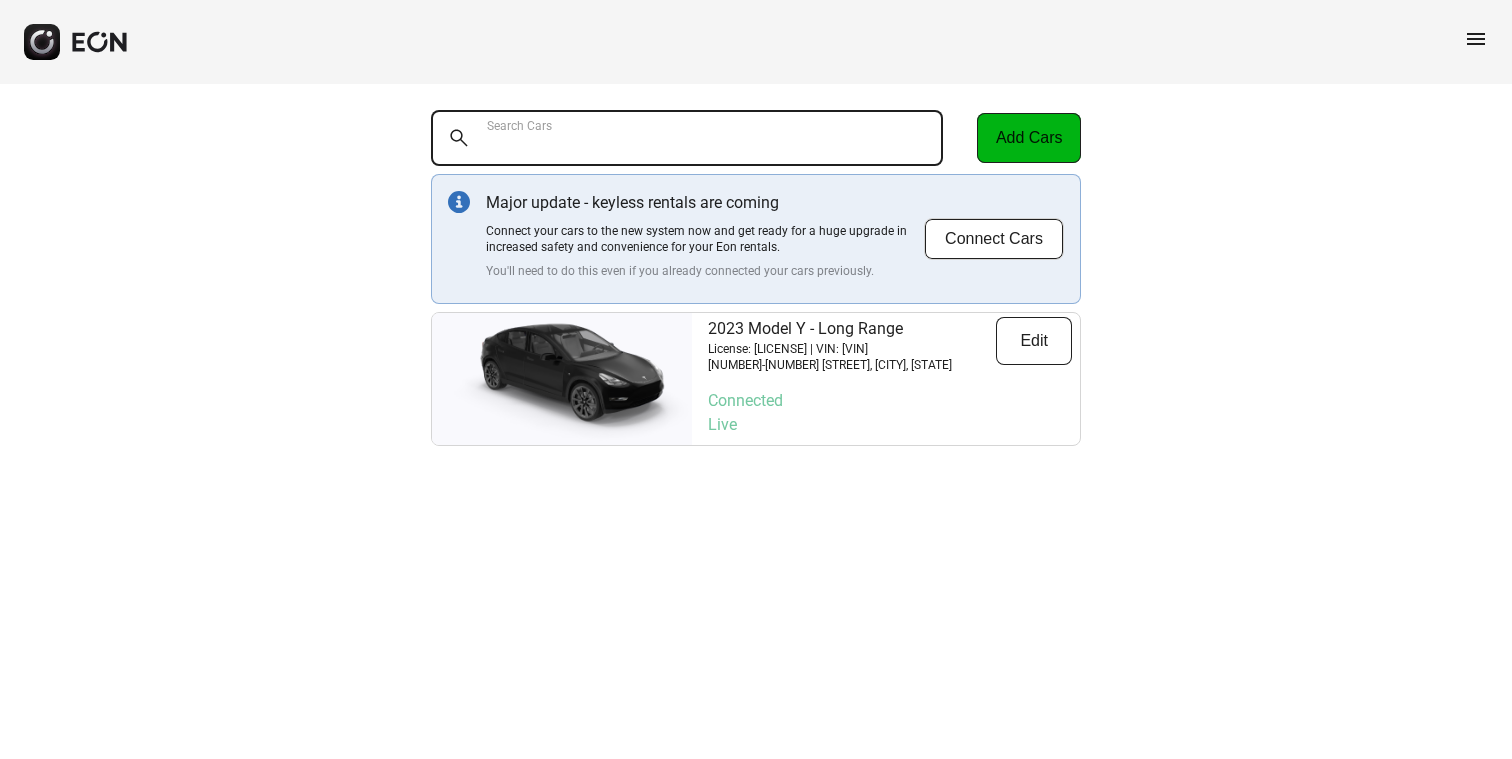 click on "Search Cars" at bounding box center [687, 138] 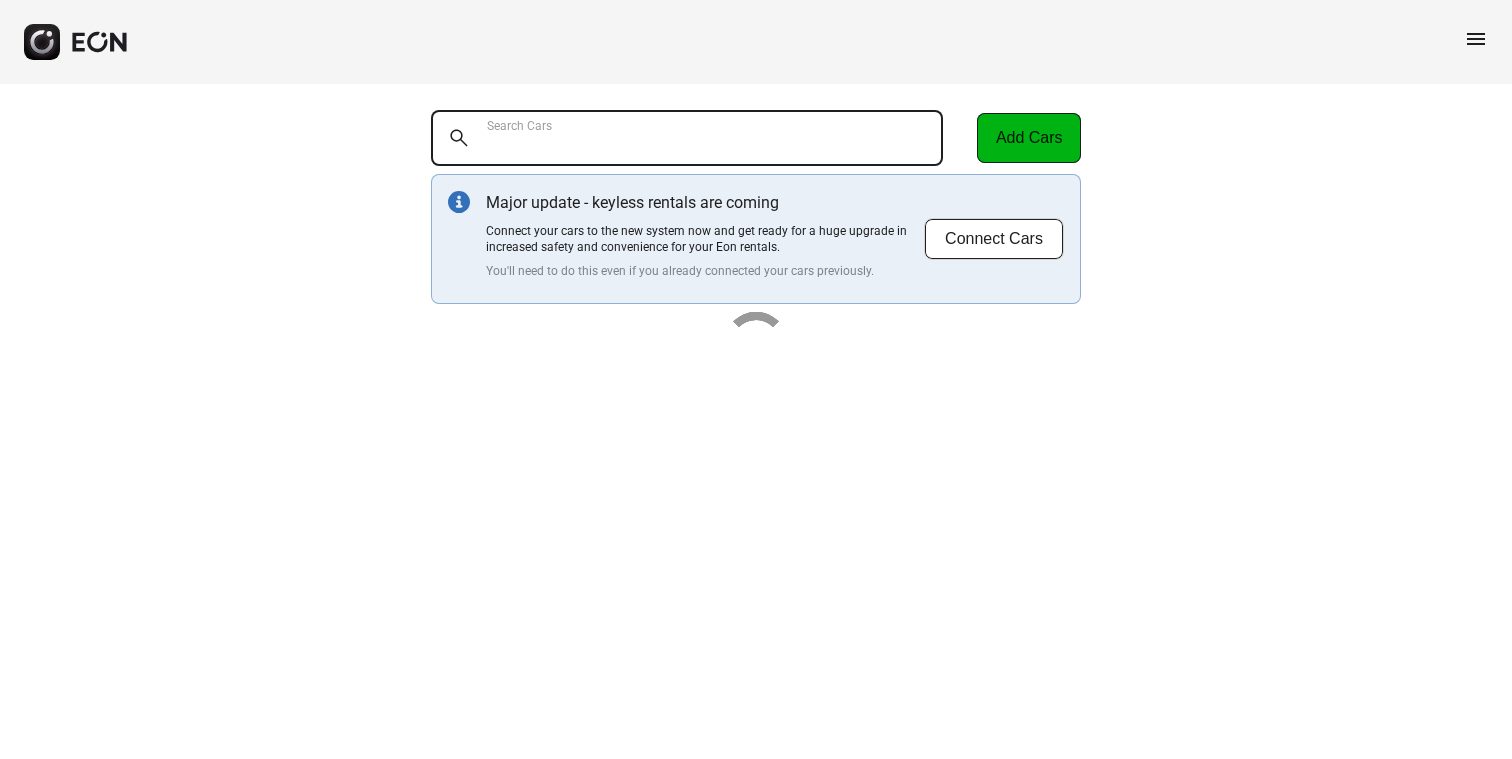 paste on "**********" 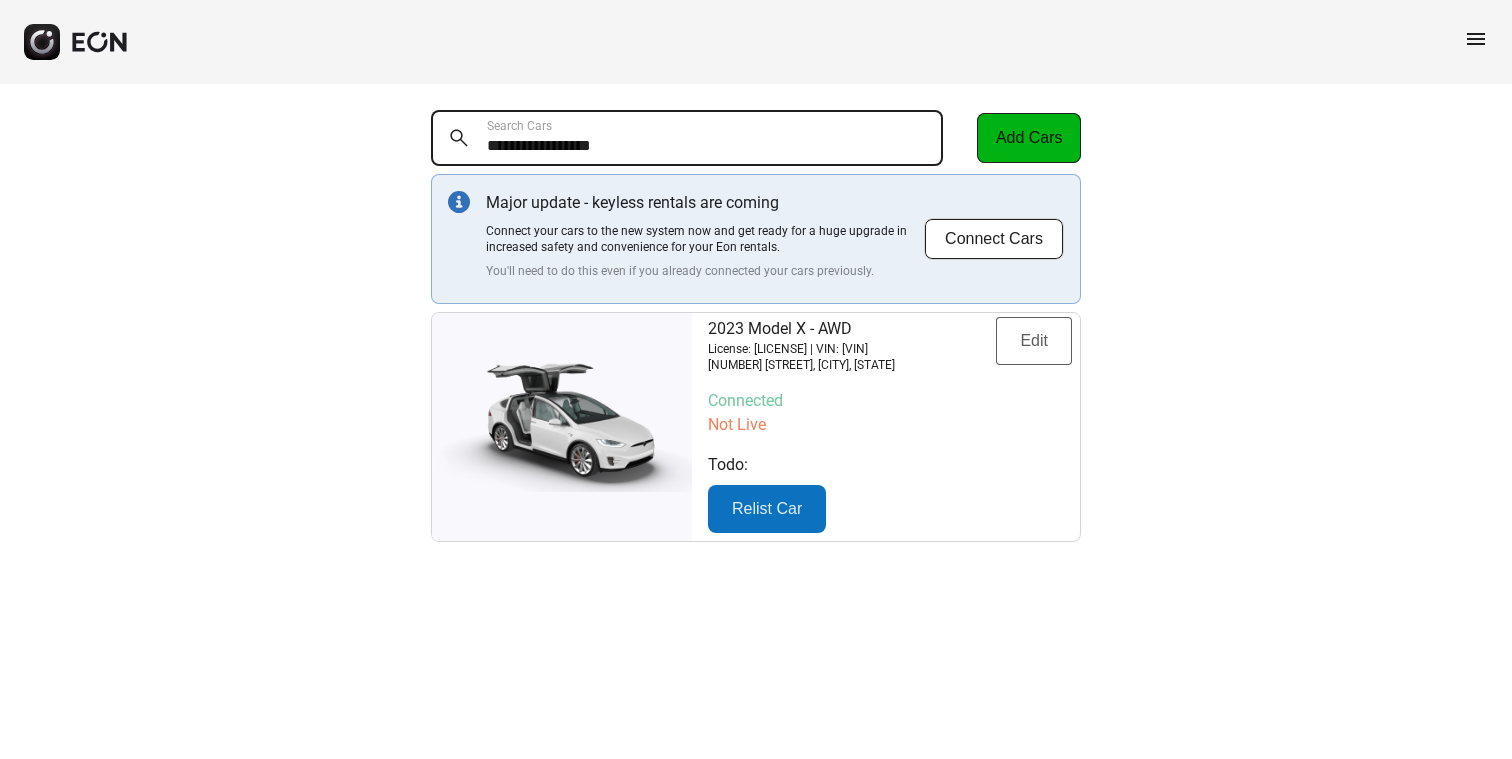 type on "**********" 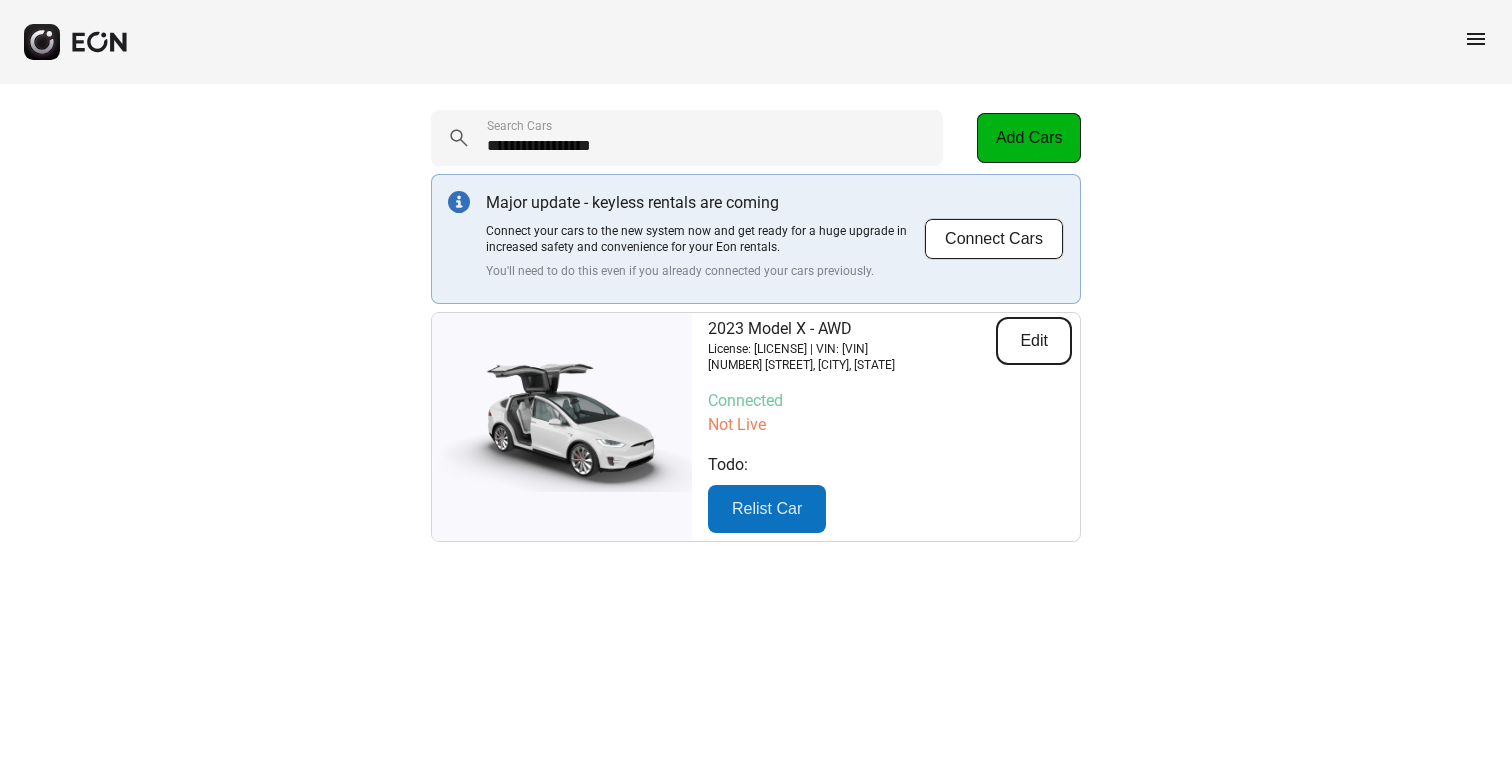 click on "Edit" at bounding box center [1034, 341] 